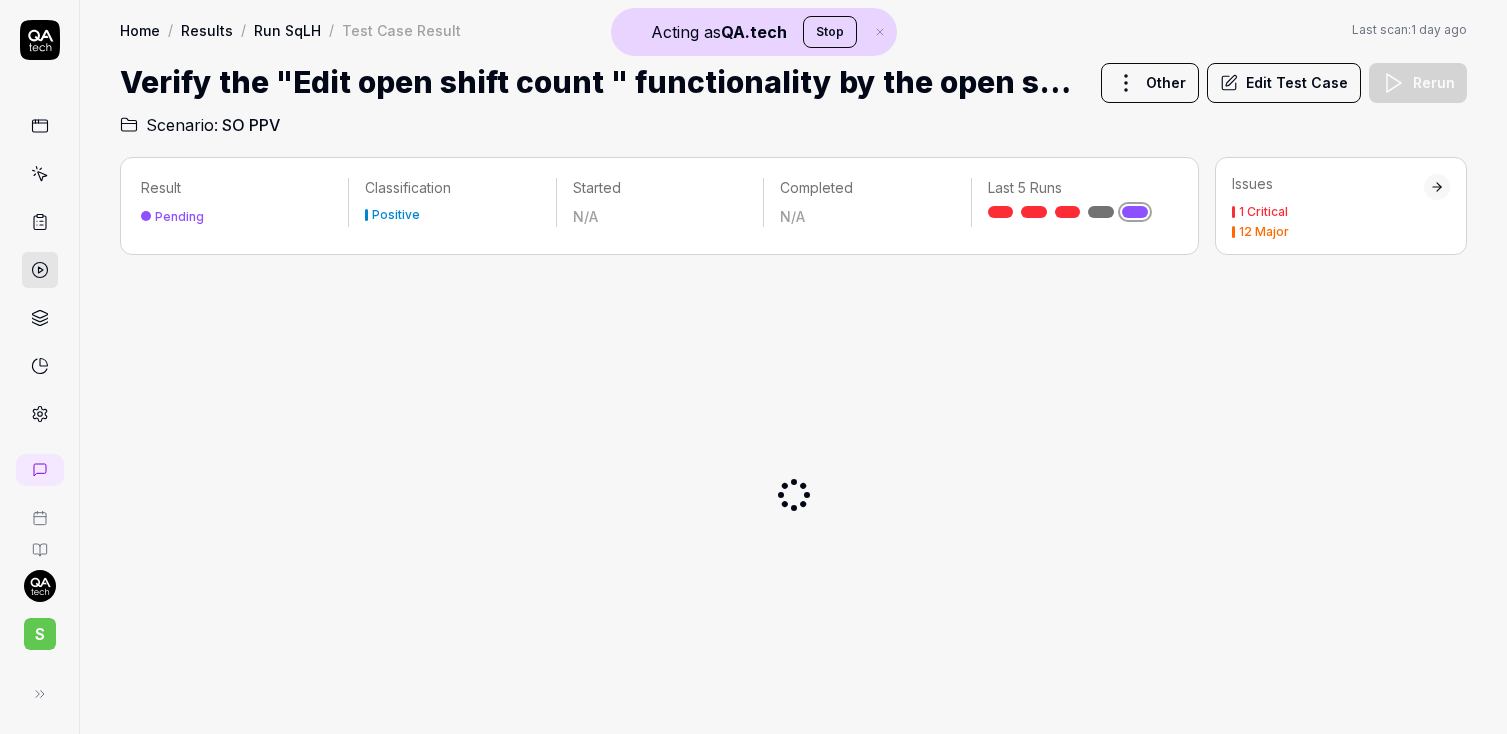 scroll, scrollTop: 0, scrollLeft: 0, axis: both 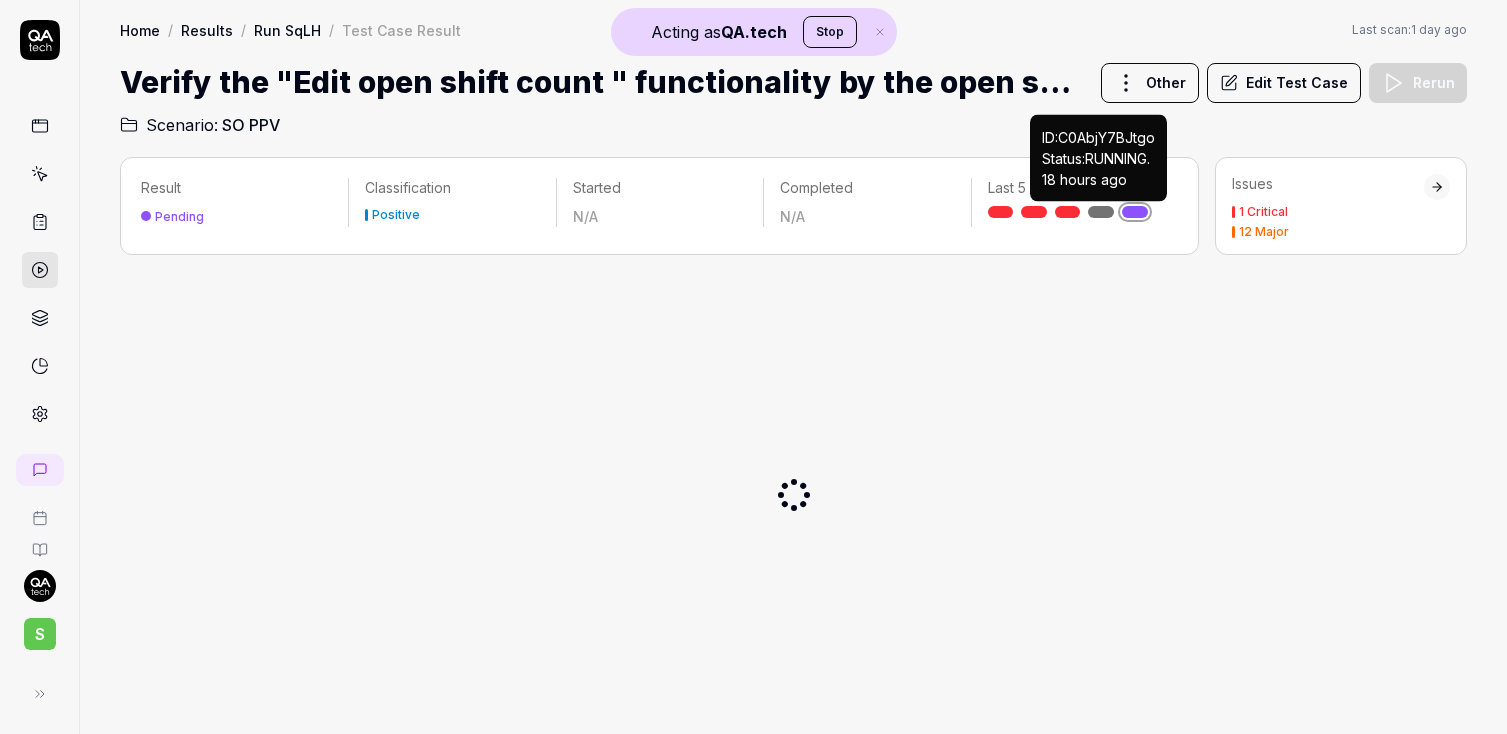 click at bounding box center (1101, 212) 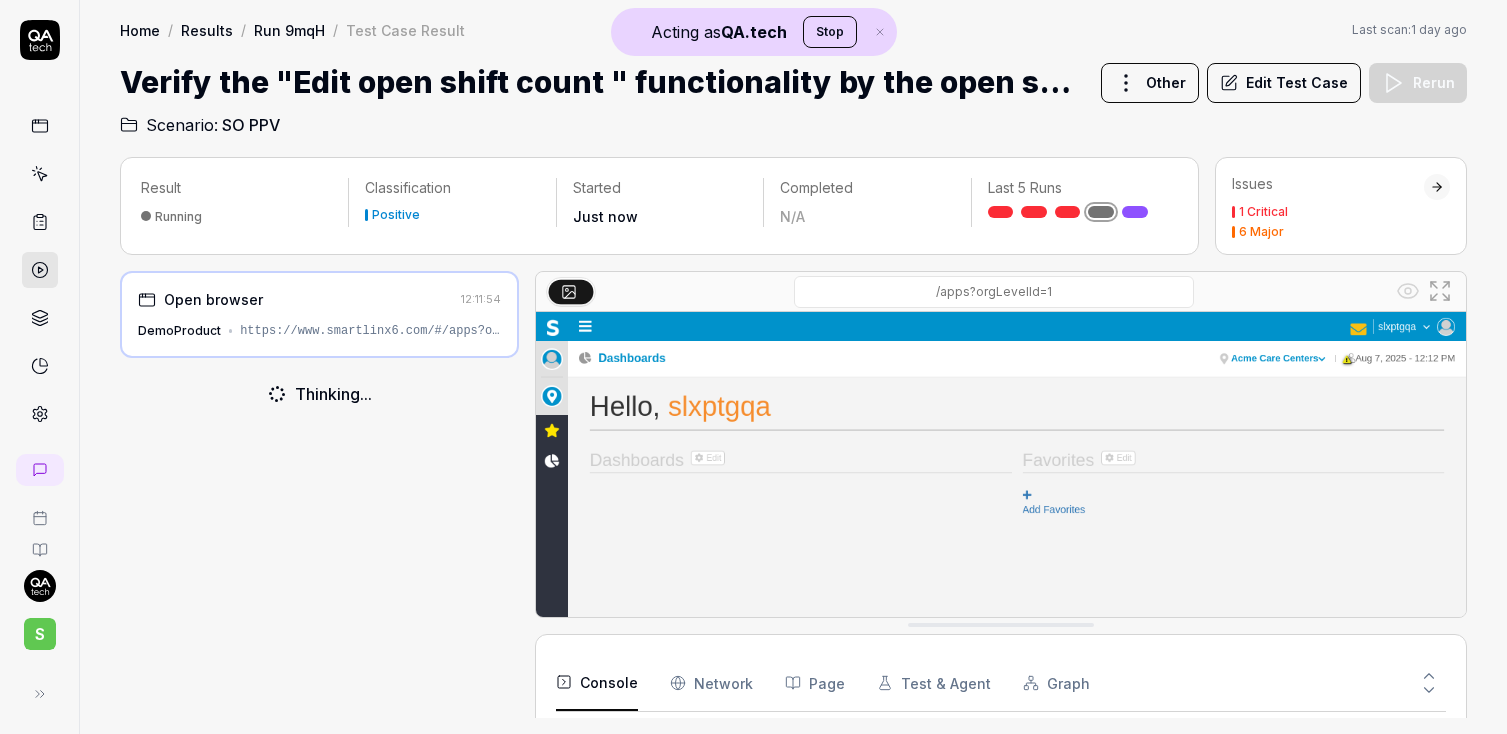 scroll, scrollTop: 96, scrollLeft: 0, axis: vertical 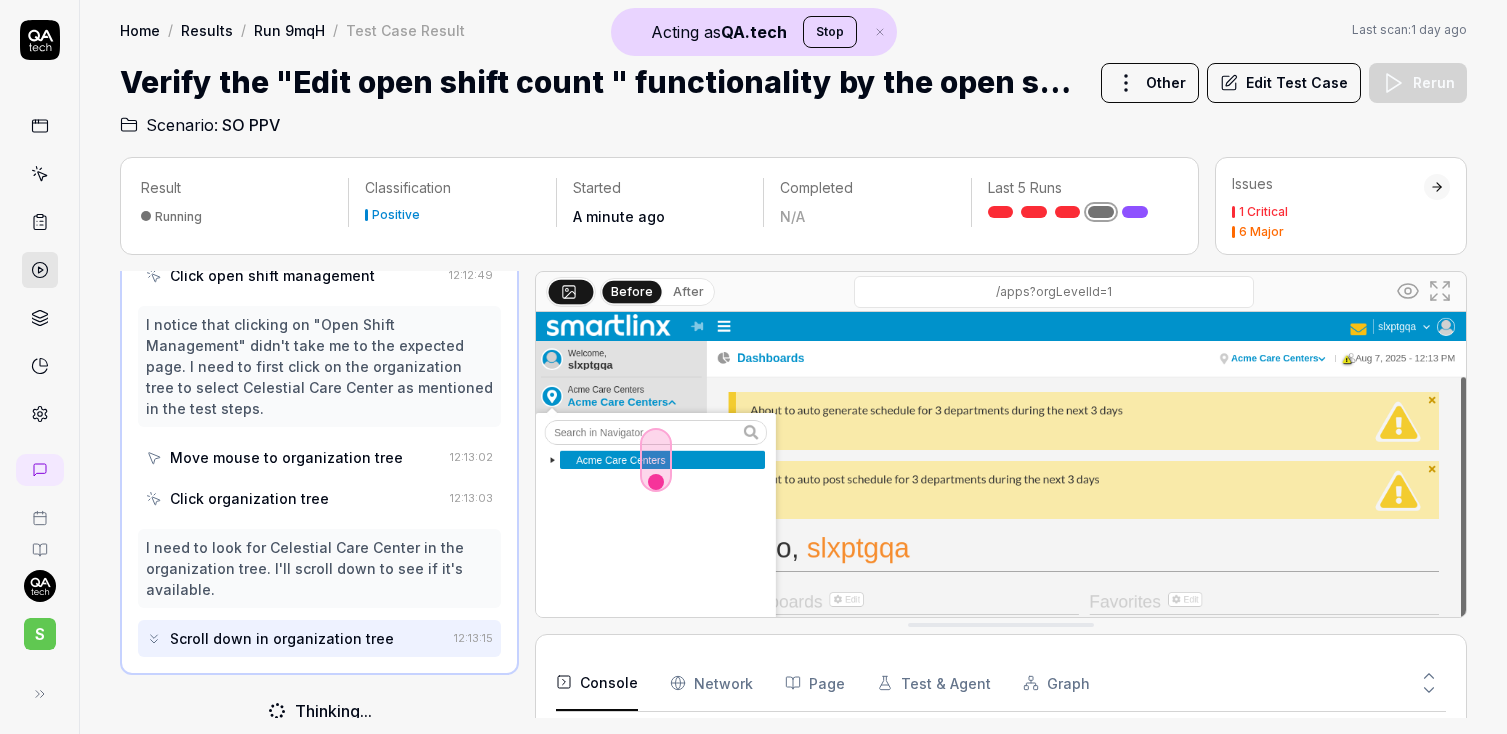 click 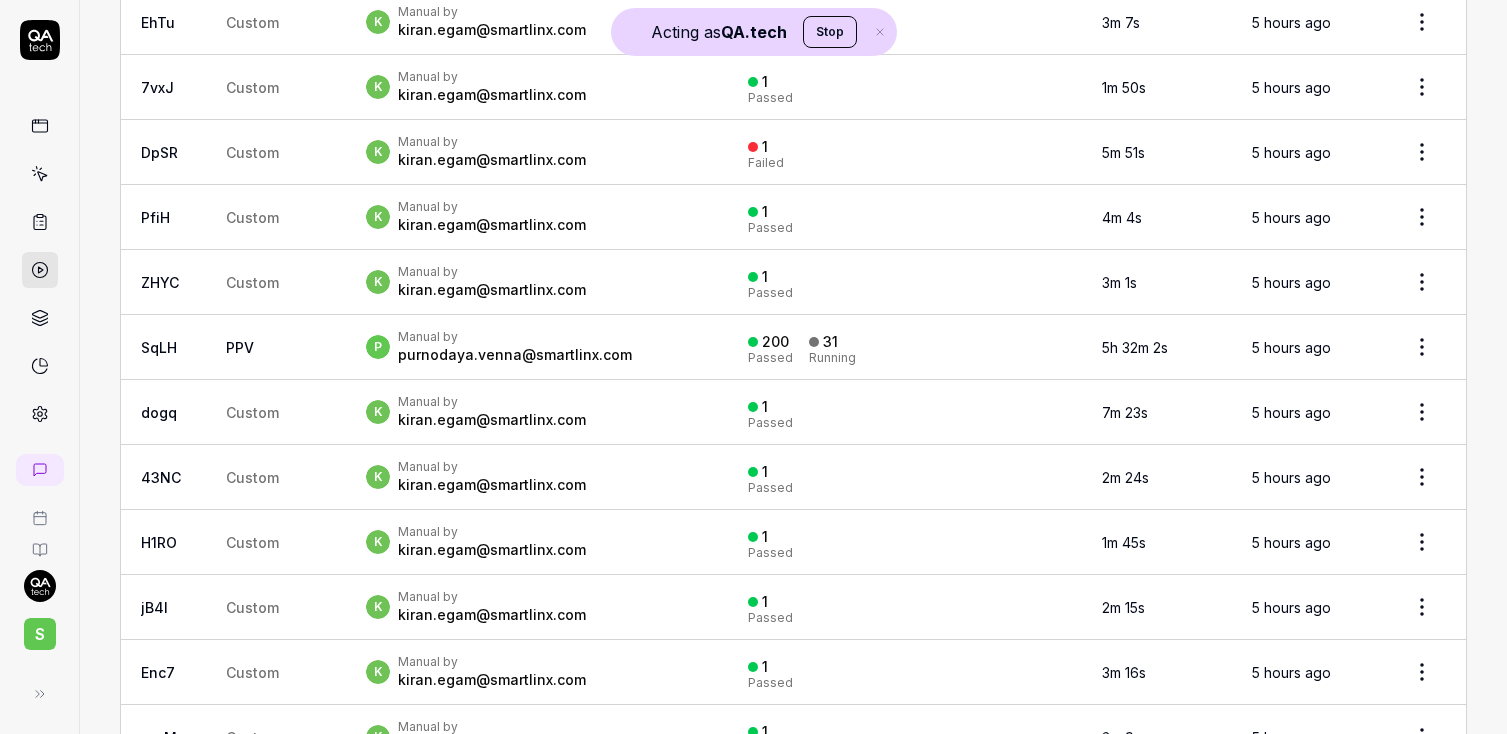 scroll, scrollTop: 1153, scrollLeft: 0, axis: vertical 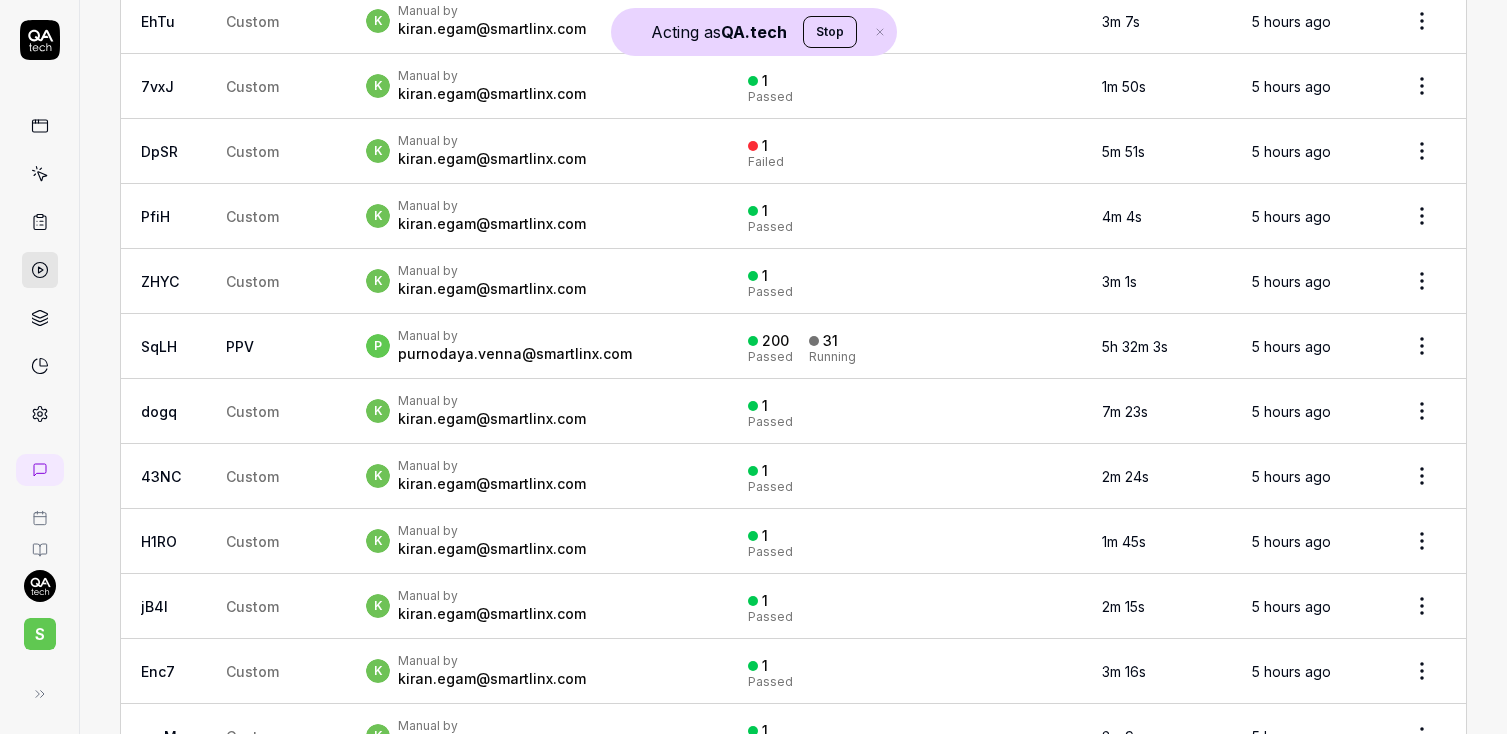 click on "SqLH" at bounding box center [159, 346] 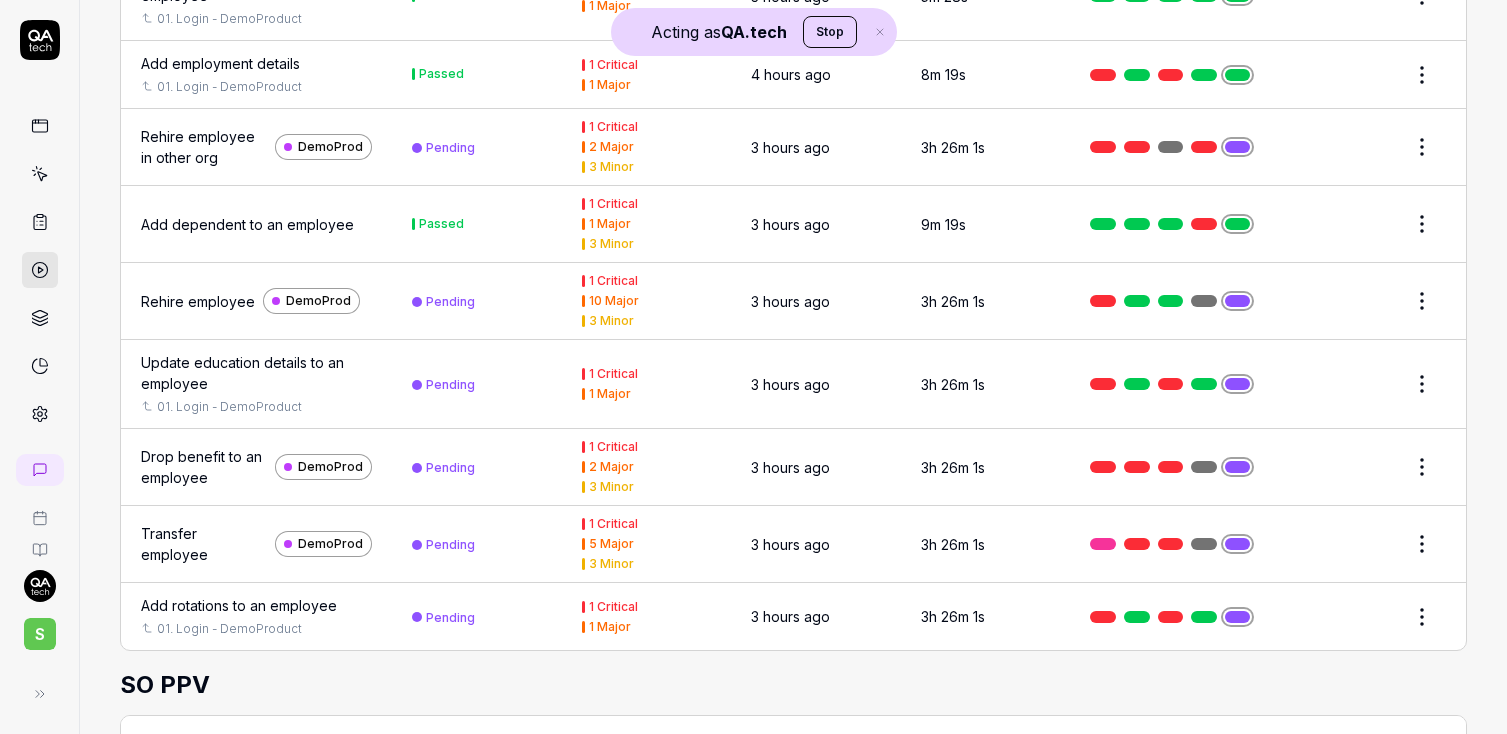scroll, scrollTop: 2479, scrollLeft: 0, axis: vertical 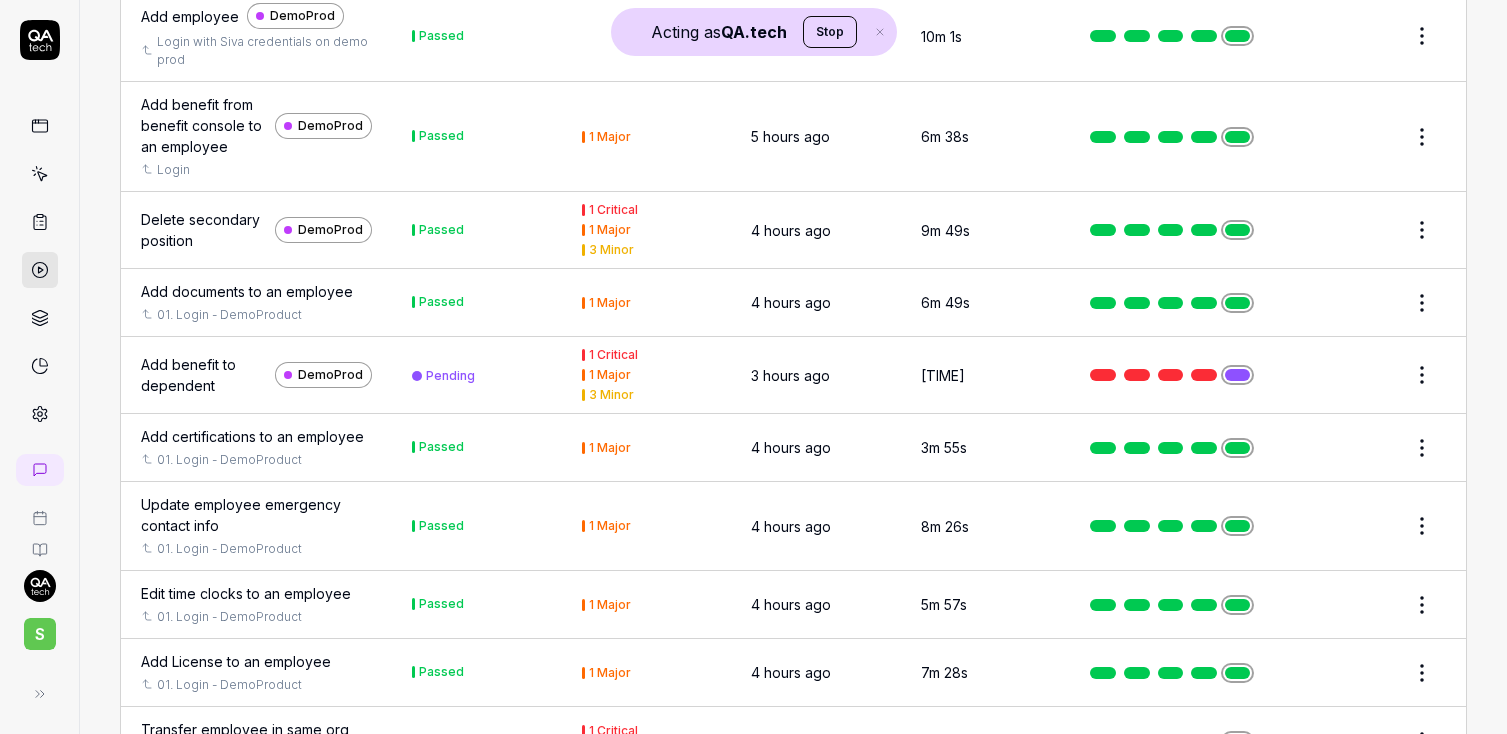 click on "Add benefit to dependent" at bounding box center [204, 375] 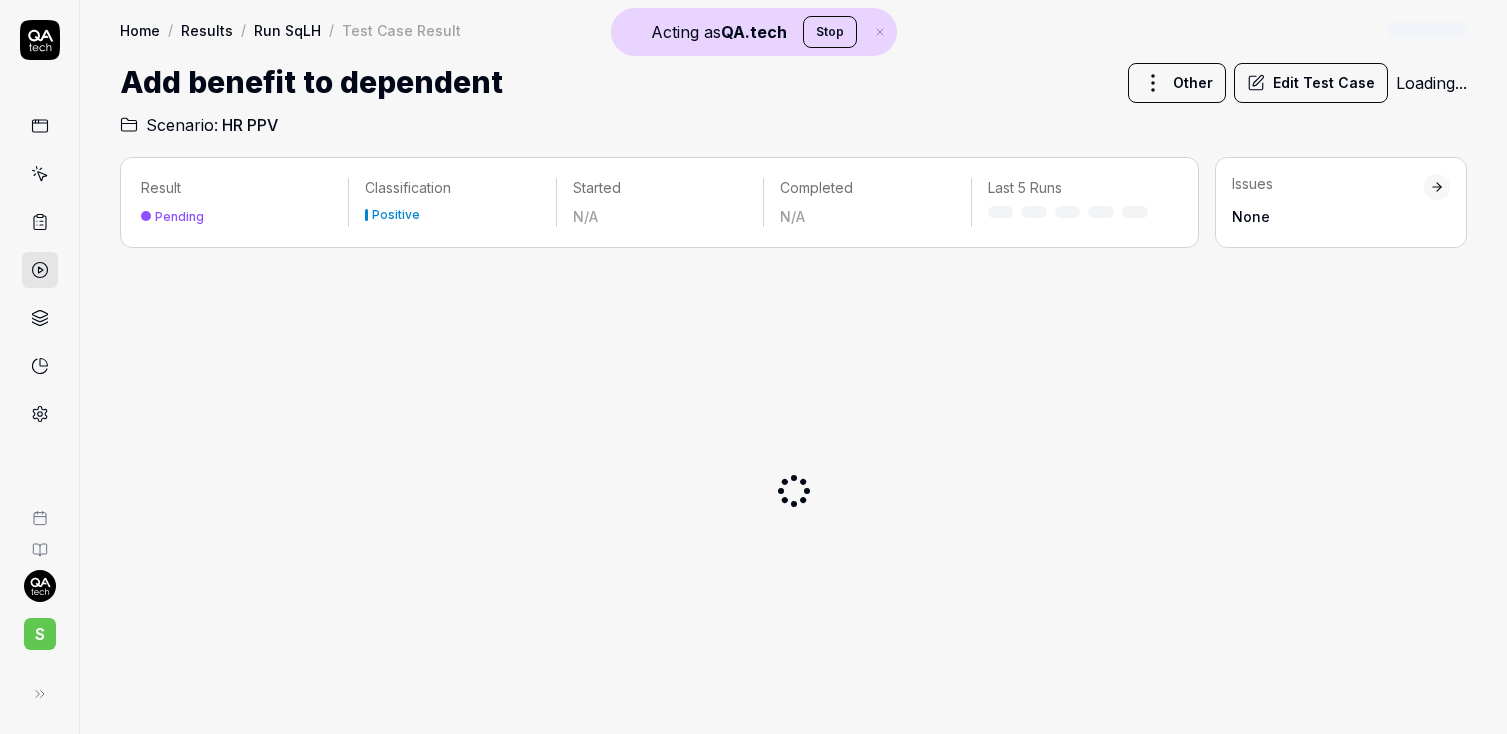 scroll, scrollTop: 0, scrollLeft: 0, axis: both 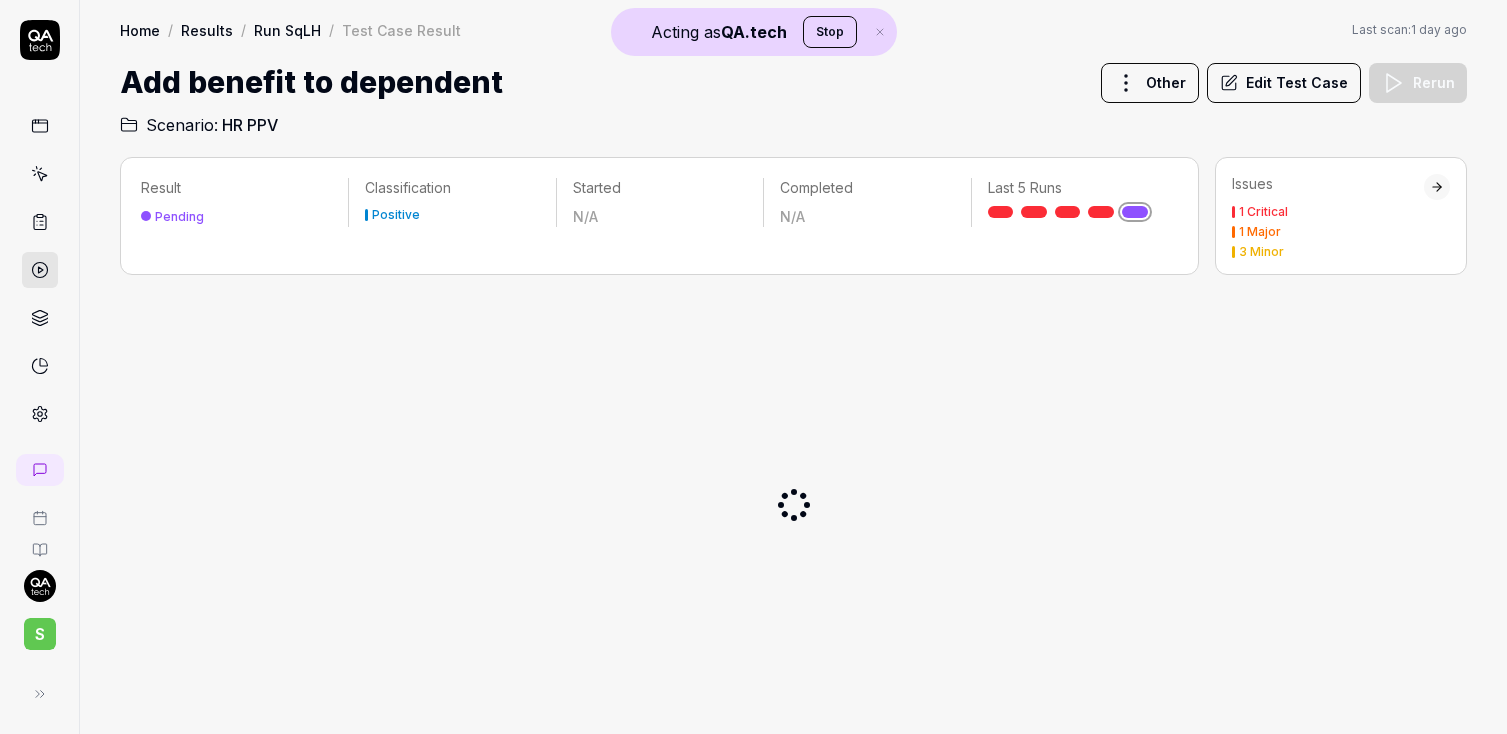 click on "Edit Test Case" at bounding box center [1284, 83] 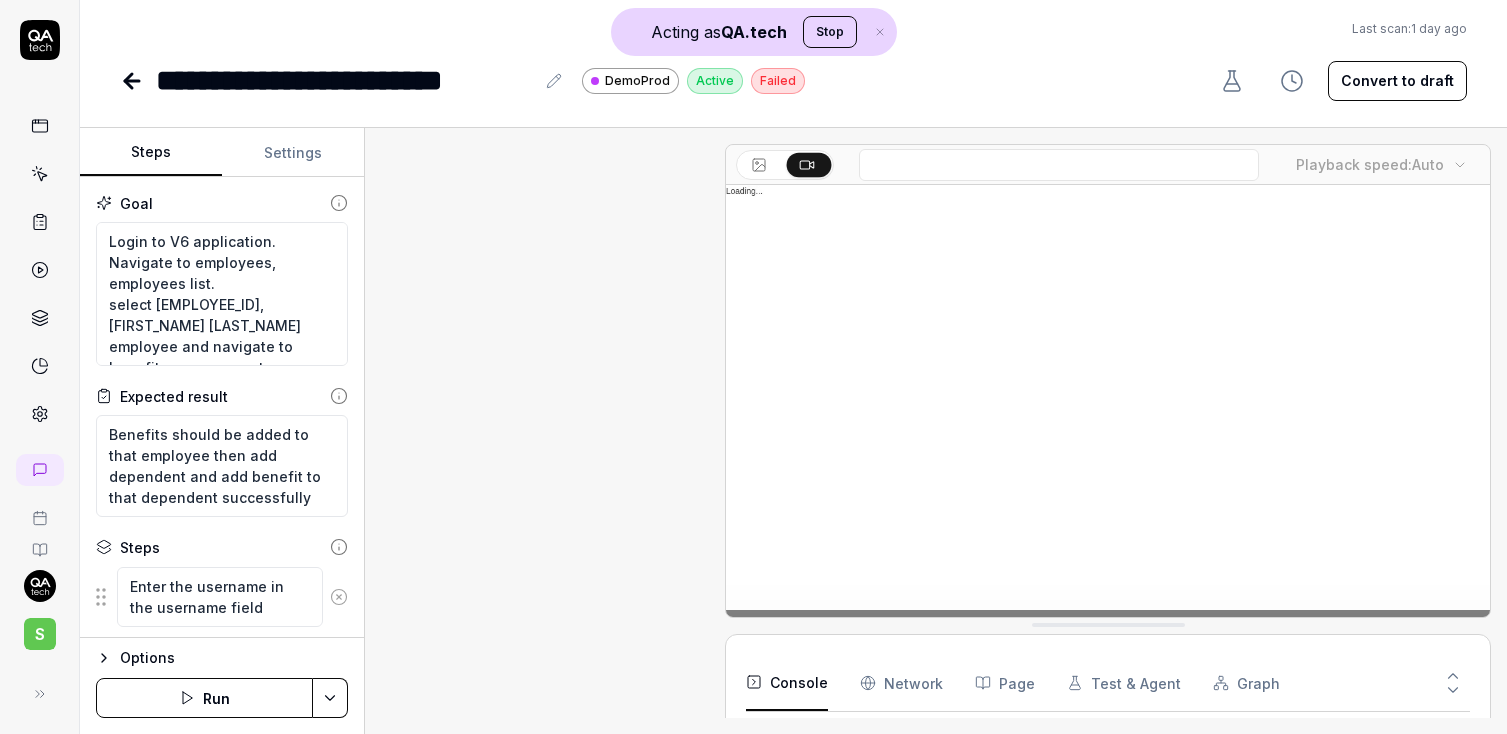 type on "*" 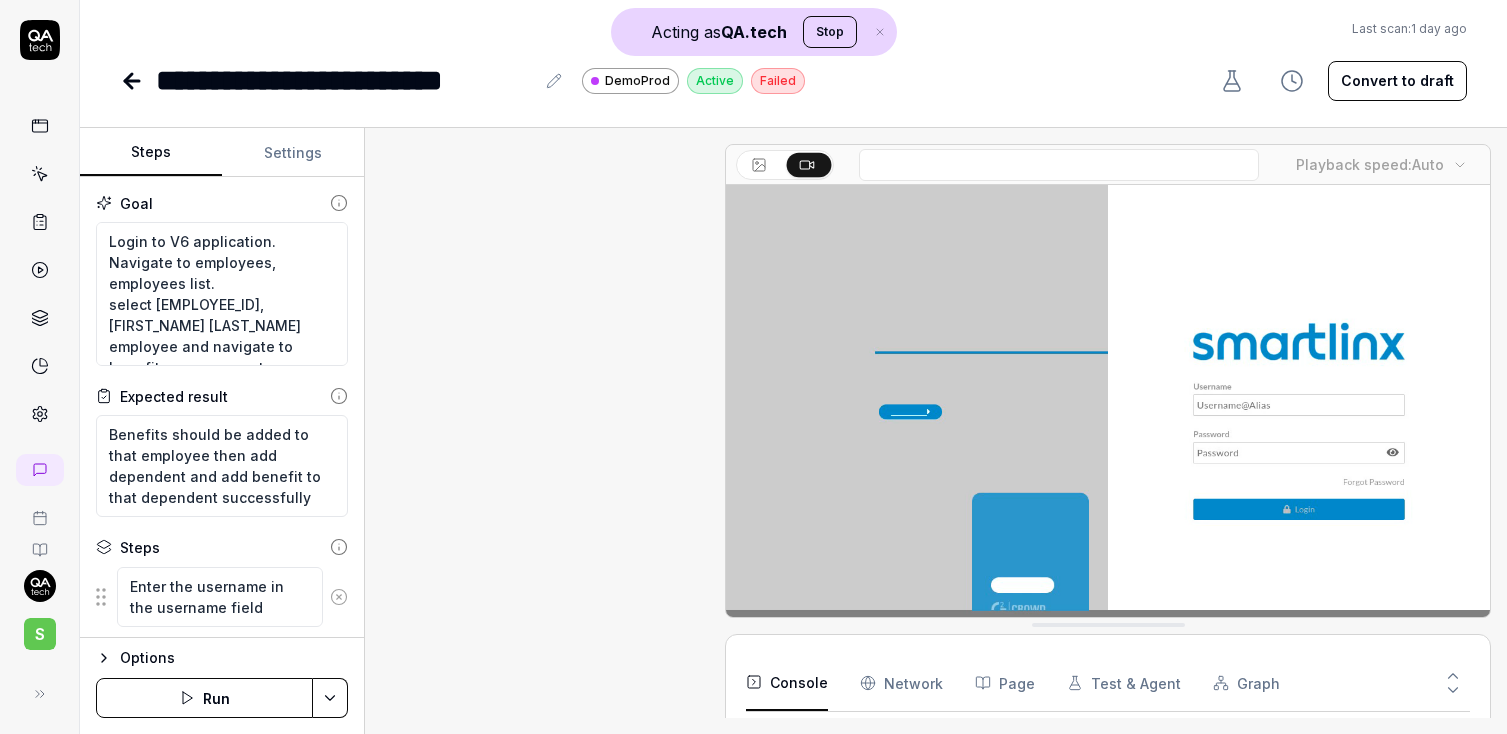 click on "Settings" at bounding box center (293, 153) 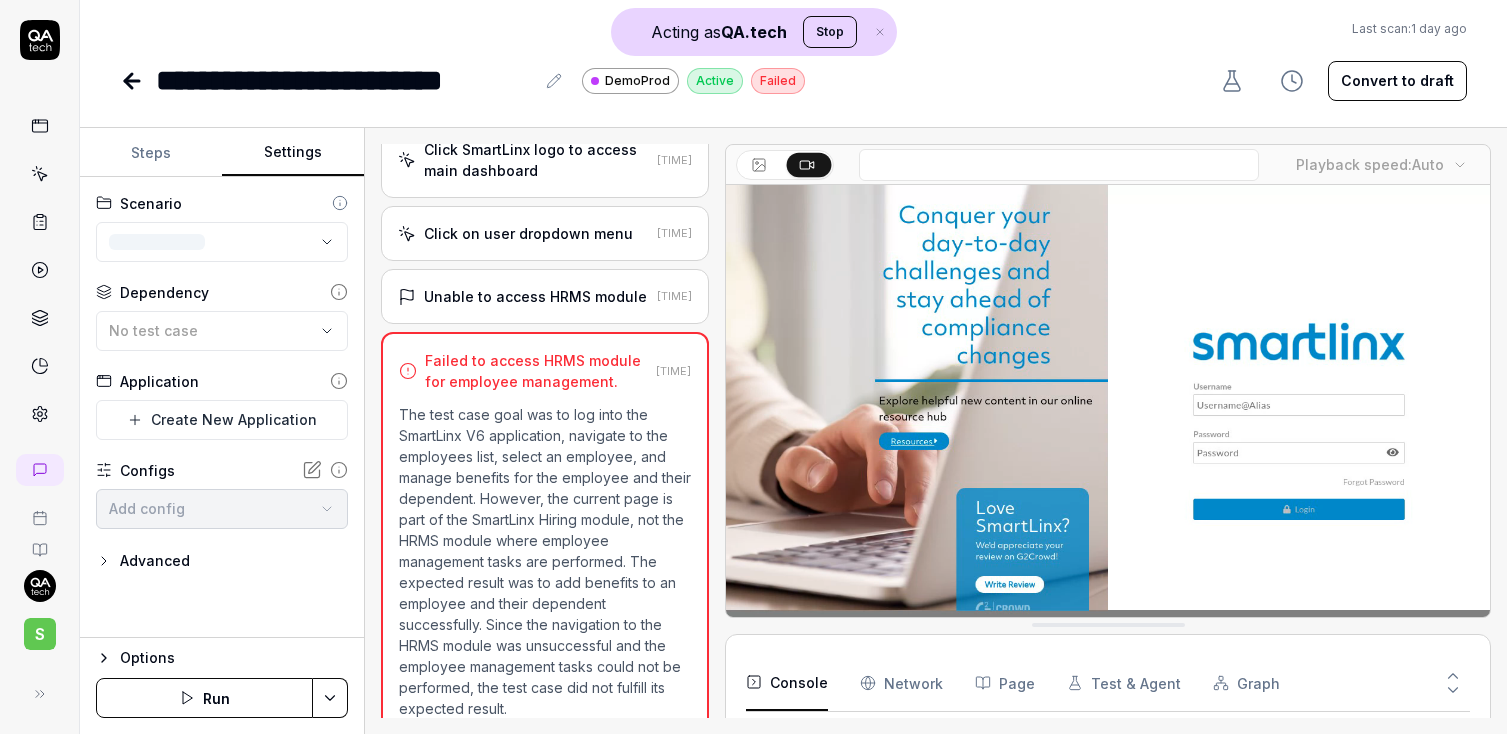 scroll, scrollTop: 1167, scrollLeft: 0, axis: vertical 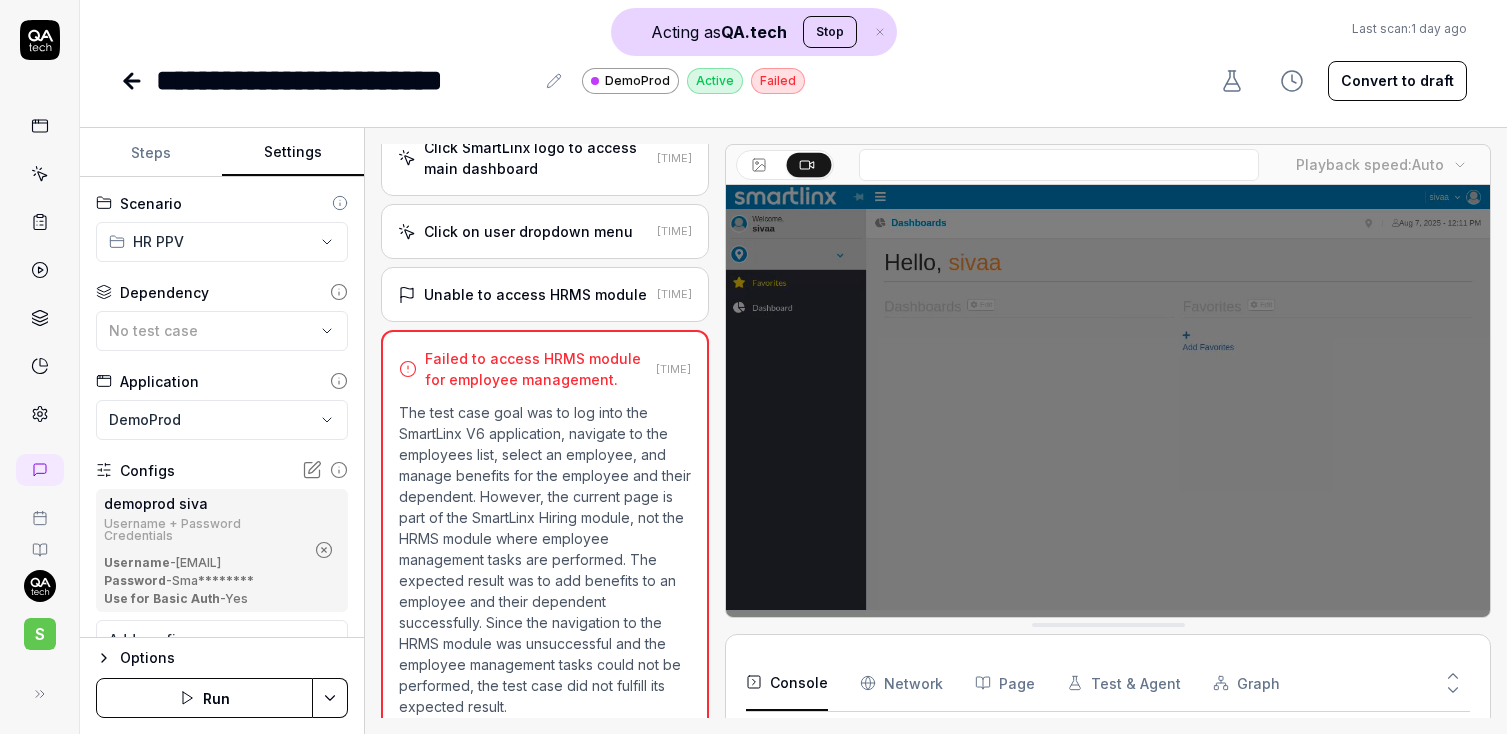 click 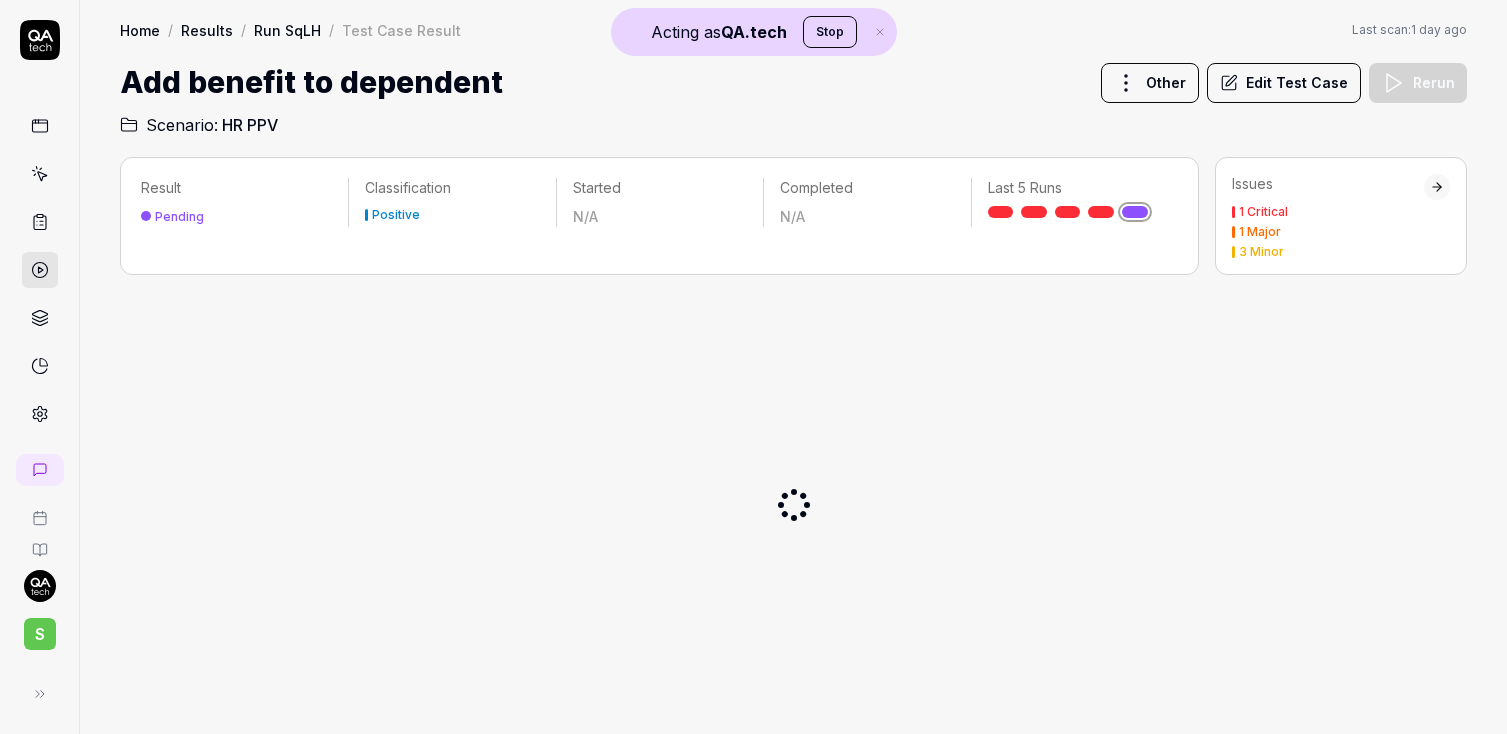 click at bounding box center (793, 504) 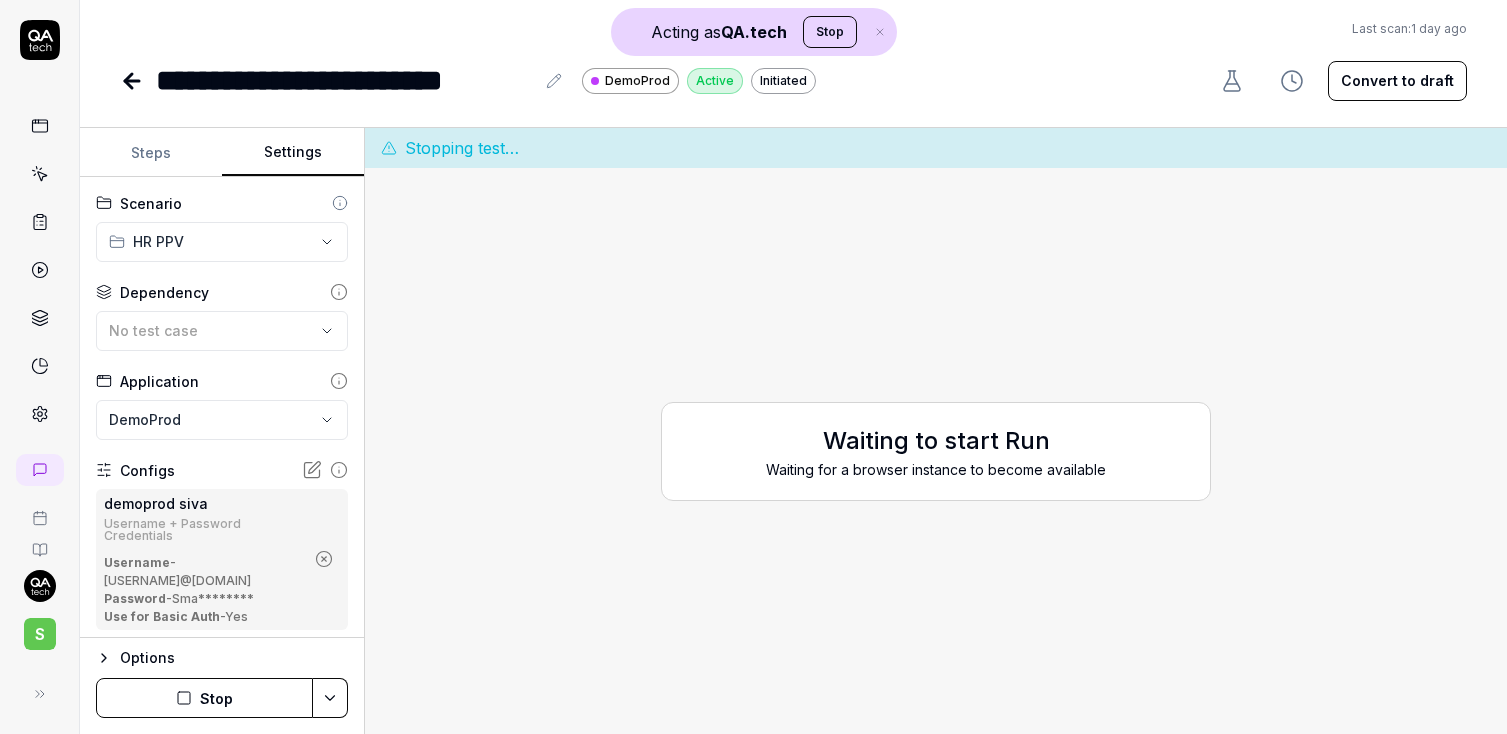 scroll, scrollTop: 0, scrollLeft: 0, axis: both 